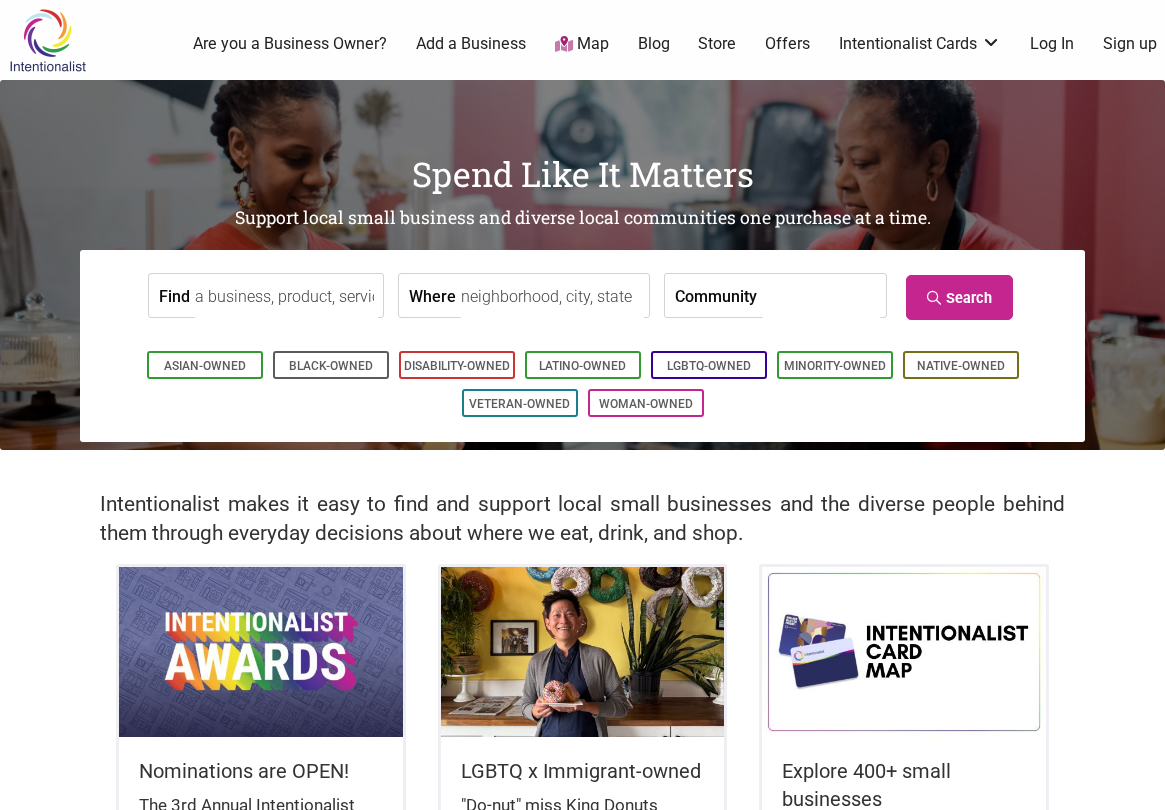 scroll, scrollTop: 0, scrollLeft: 0, axis: both 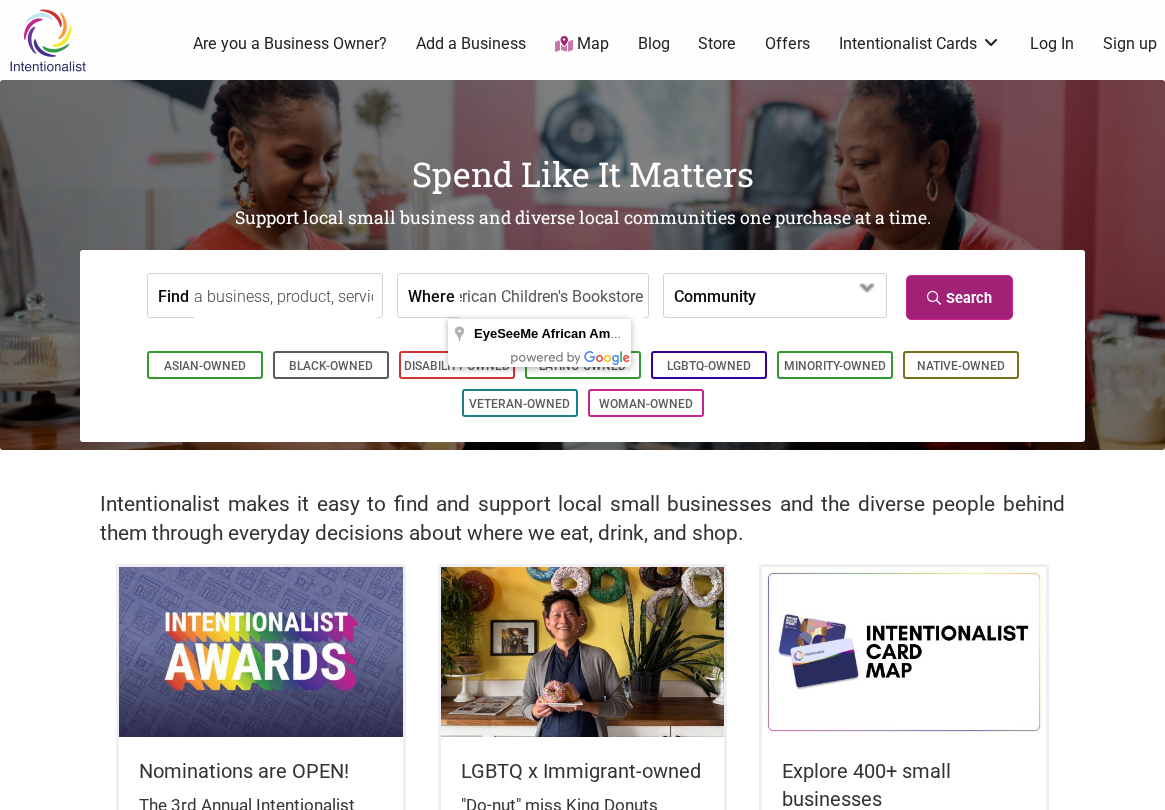 type on "EyeSeeMe African American Children's Bookstore" 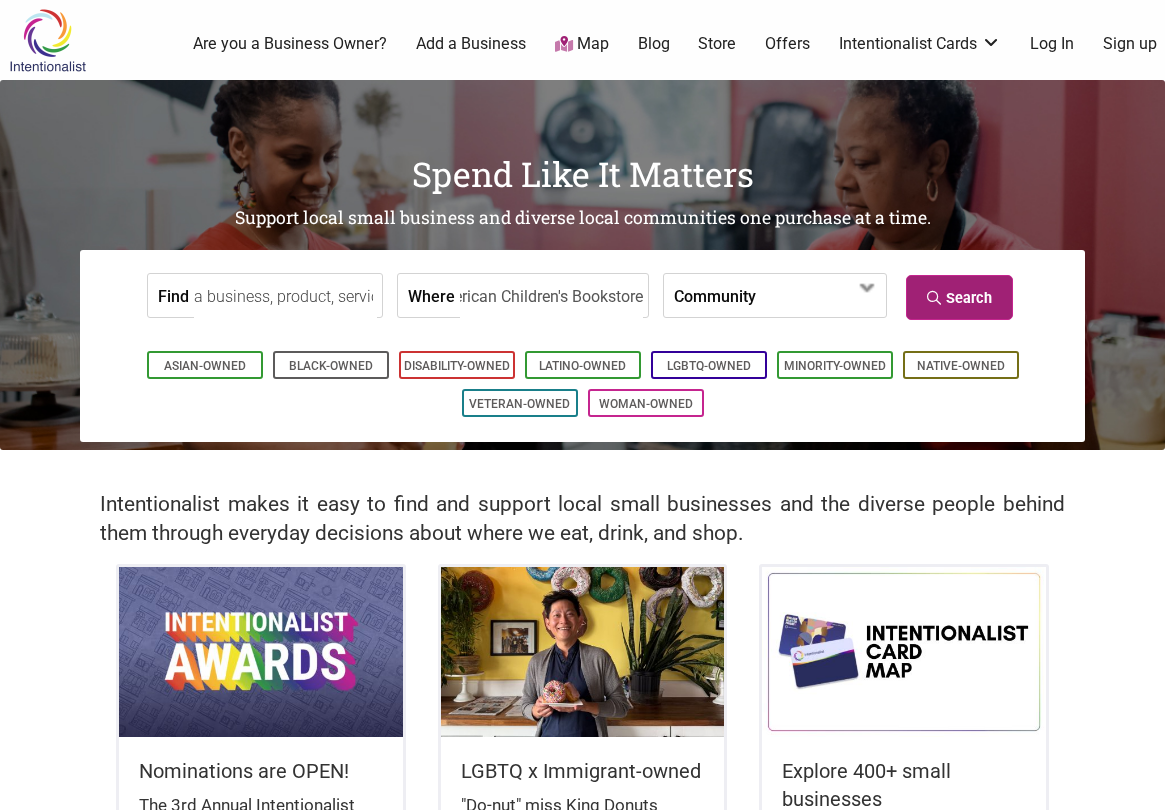 scroll, scrollTop: 0, scrollLeft: 0, axis: both 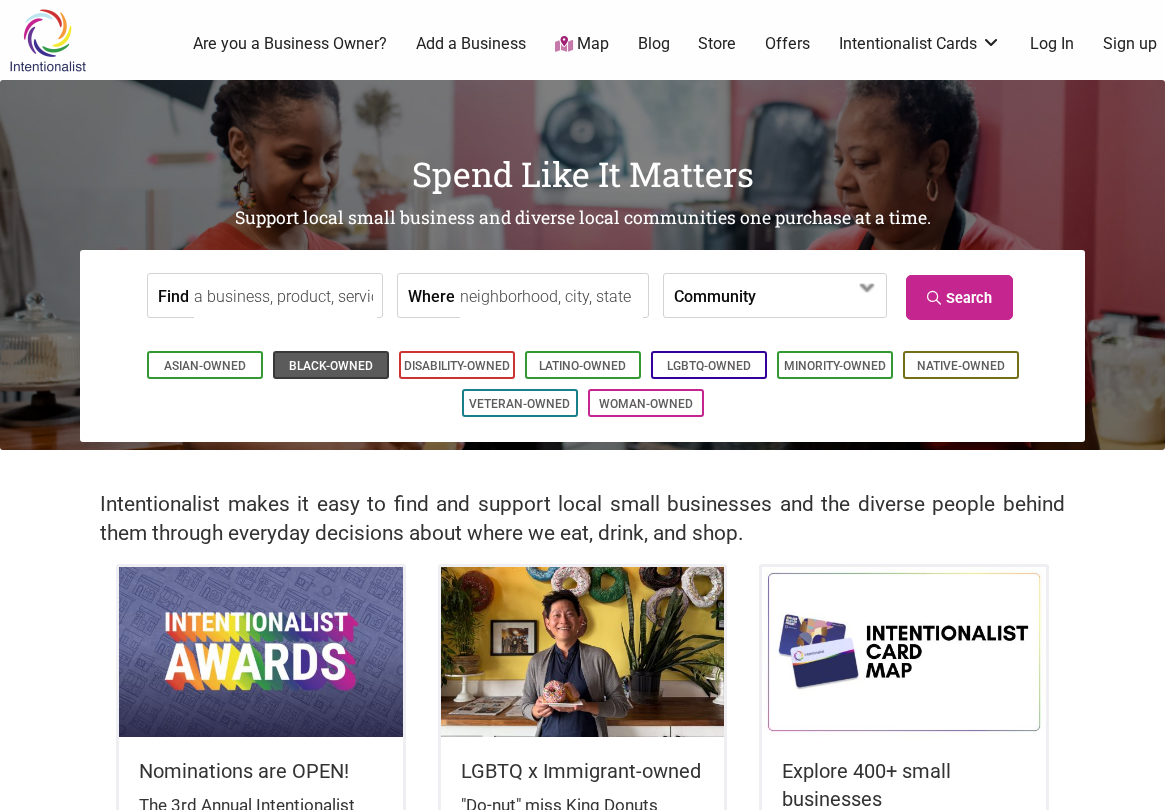 click on "Black-Owned" at bounding box center [331, 366] 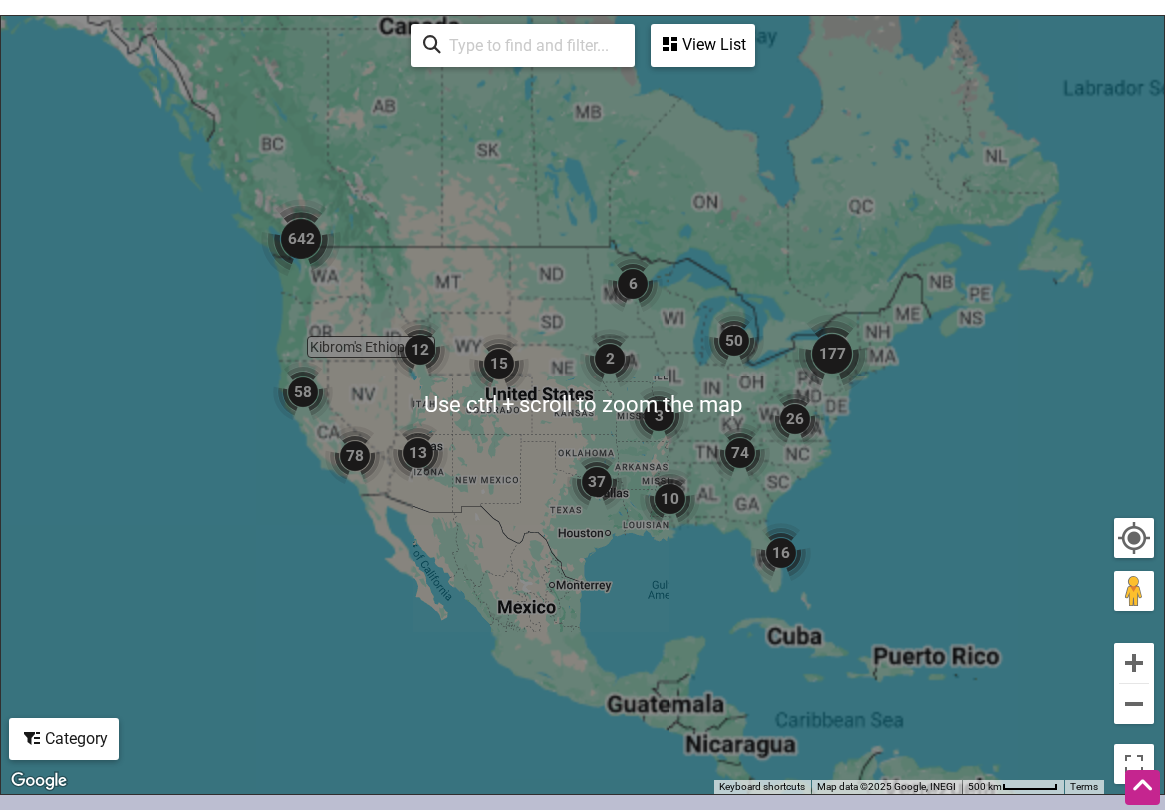 scroll, scrollTop: 961, scrollLeft: 0, axis: vertical 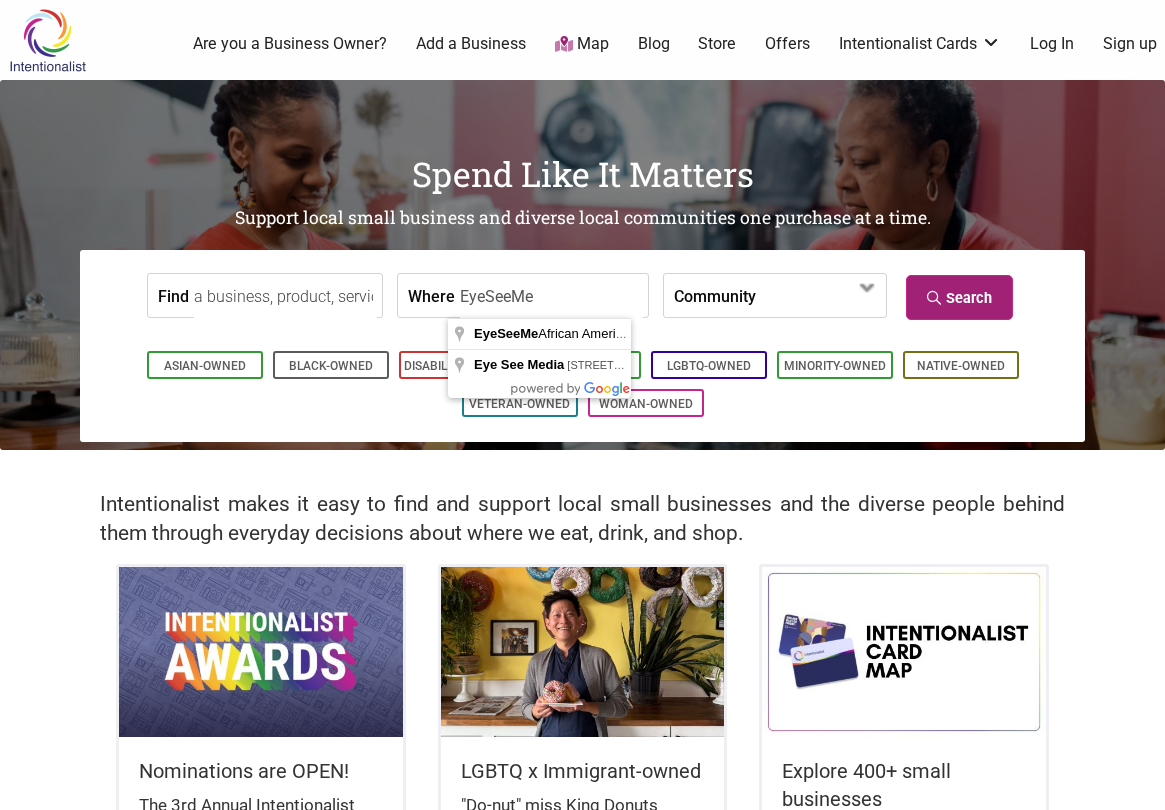 type on "EyeSeeMe" 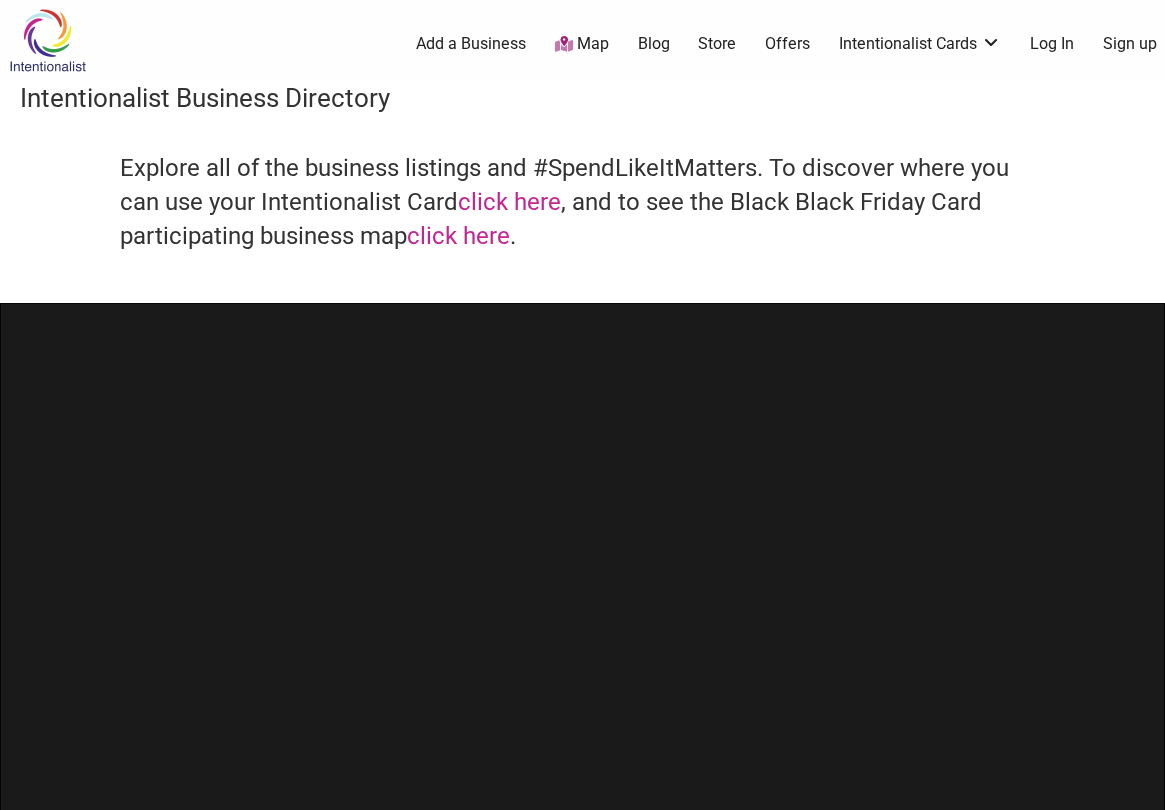 scroll, scrollTop: 0, scrollLeft: 0, axis: both 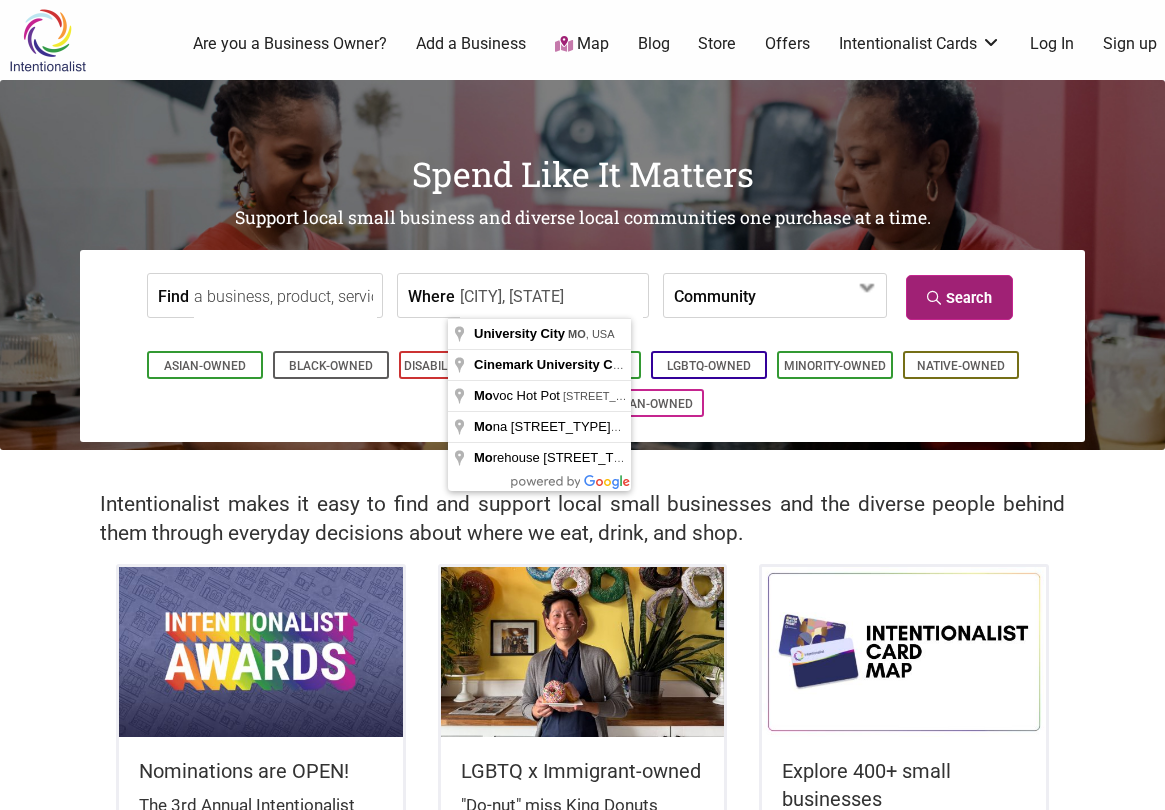 type on "[CITY], [STATE]" 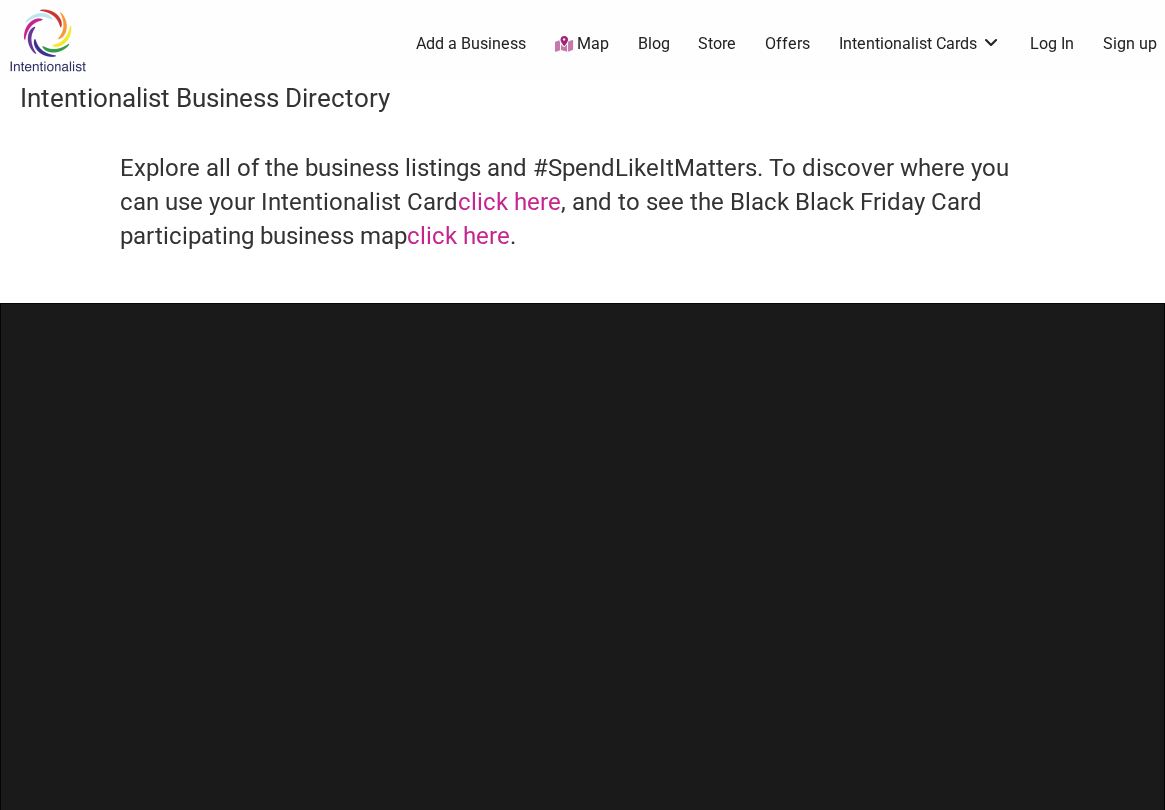 scroll, scrollTop: 0, scrollLeft: 0, axis: both 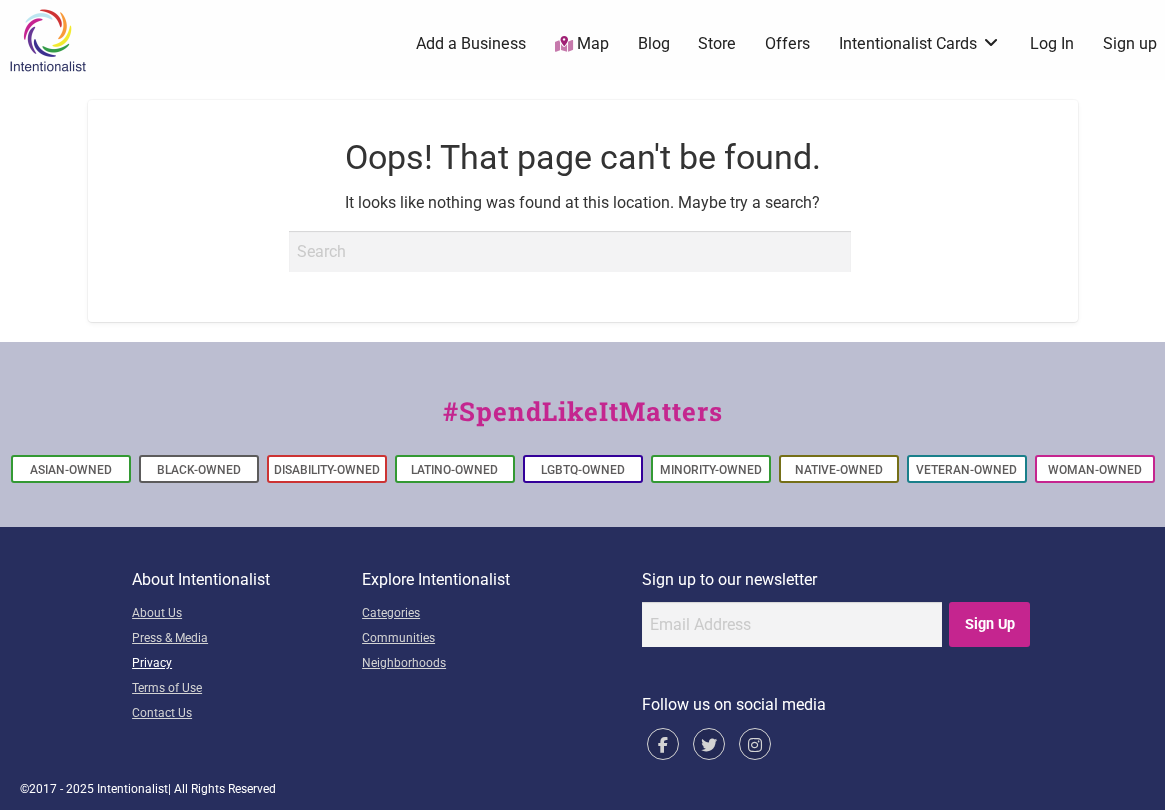click on "Privacy" at bounding box center (247, 664) 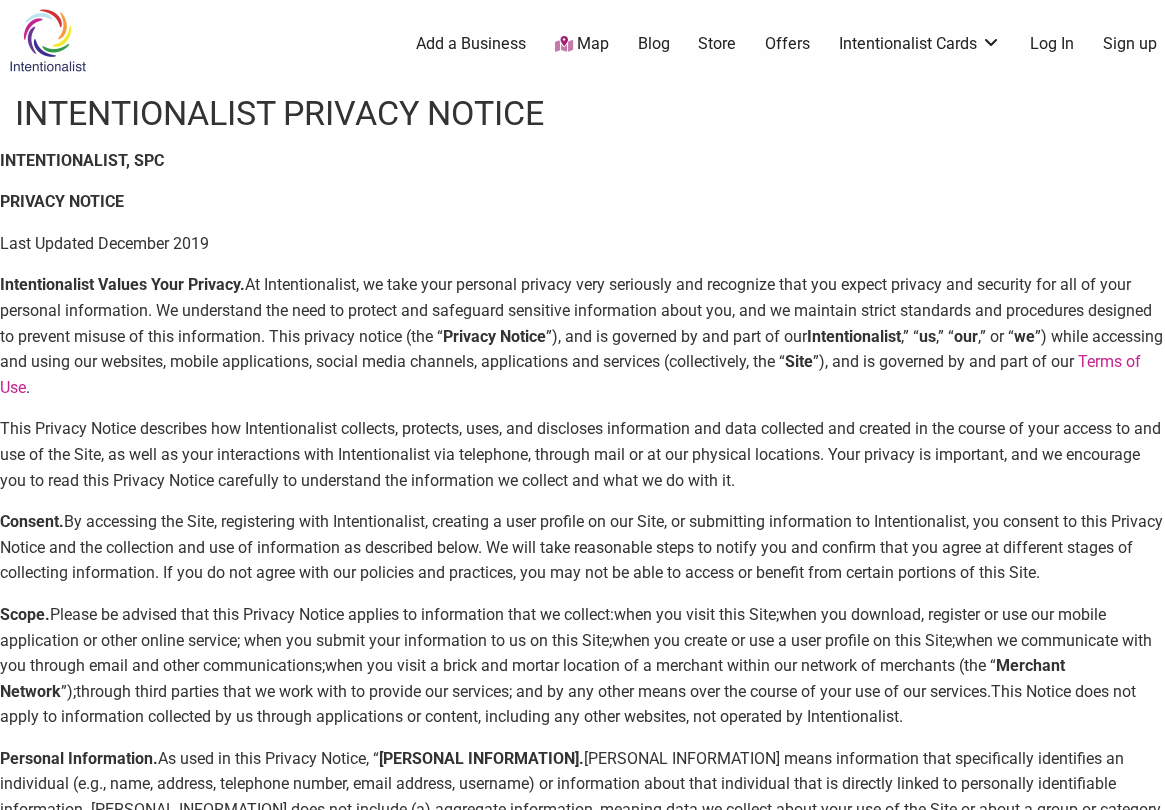 scroll, scrollTop: 0, scrollLeft: 0, axis: both 